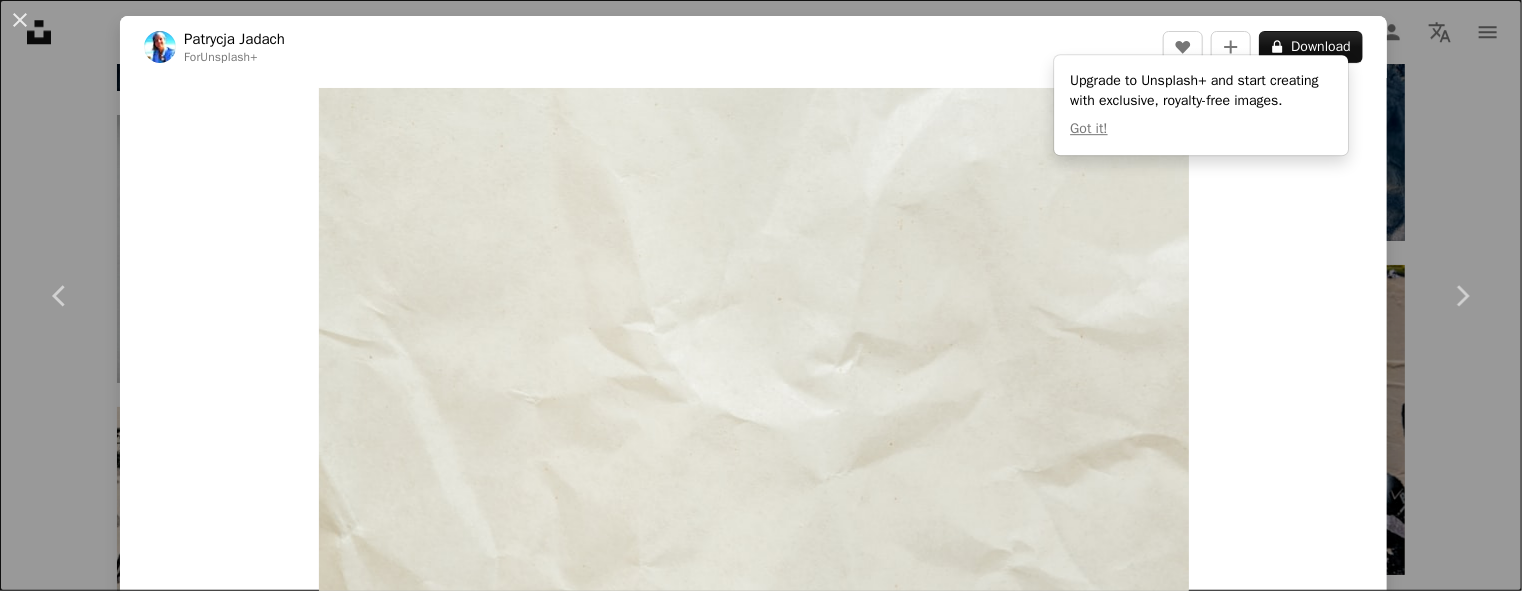 scroll, scrollTop: 21898, scrollLeft: 0, axis: vertical 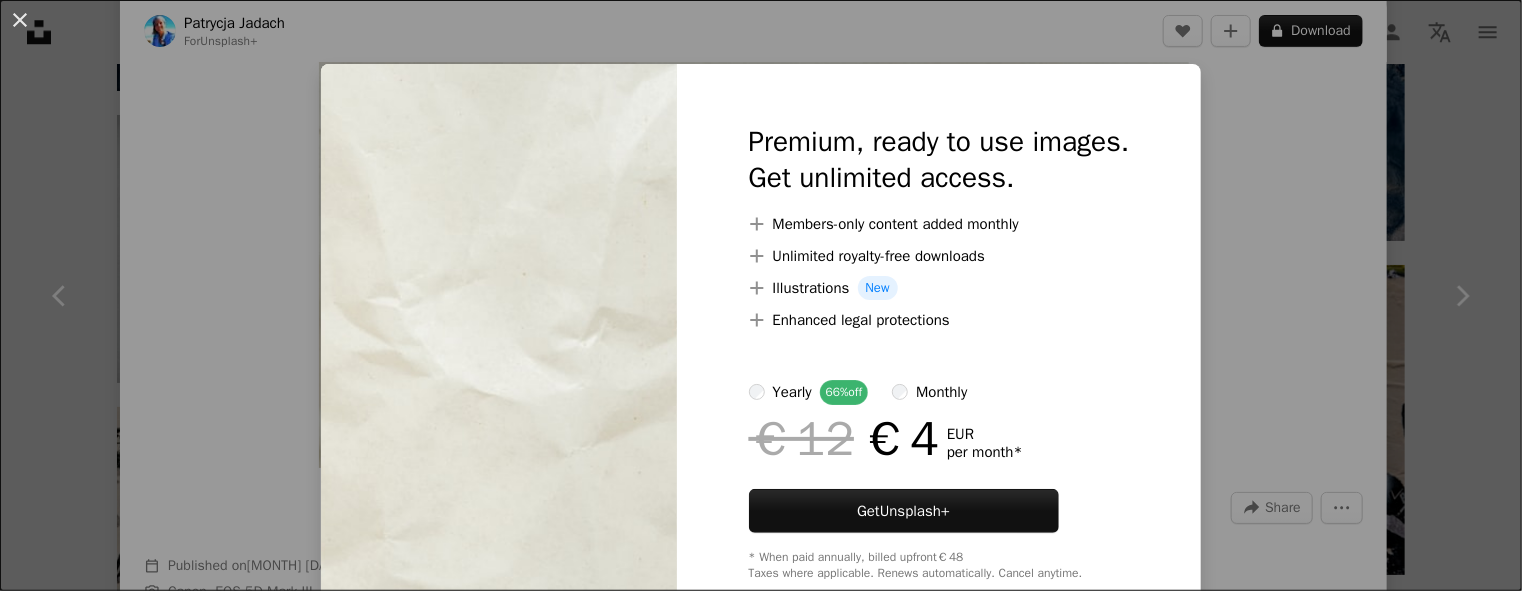 click on "An X shape Premium, ready to use images. Get unlimited access. A plus sign Members-only content added monthly A plus sign Unlimited royalty-free downloads A plus sign Illustrations  New A plus sign Enhanced legal protections yearly 66%  off monthly €12   €4 EUR per month * Get  Unsplash+ * When paid annually, billed upfront  €48 Taxes where applicable. Renews automatically. Cancel anytime." at bounding box center (761, 295) 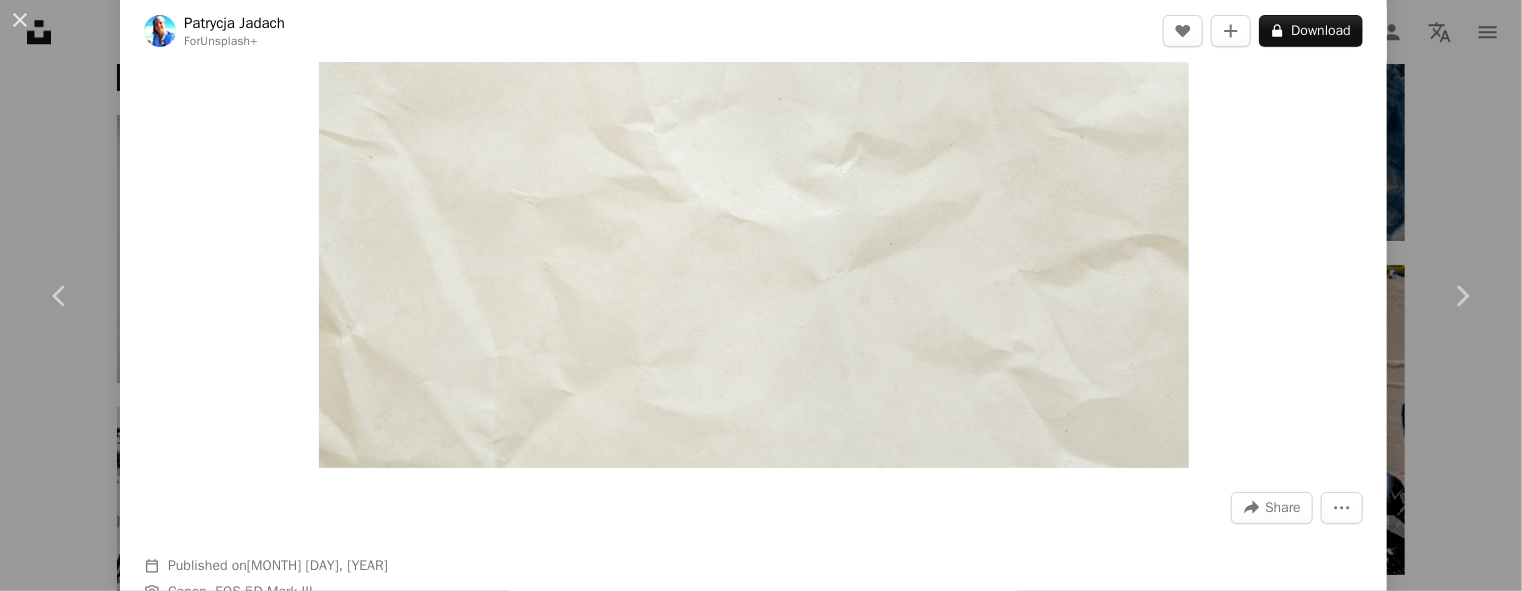 click on "[FIRST] [LAST]" at bounding box center (761, 295) 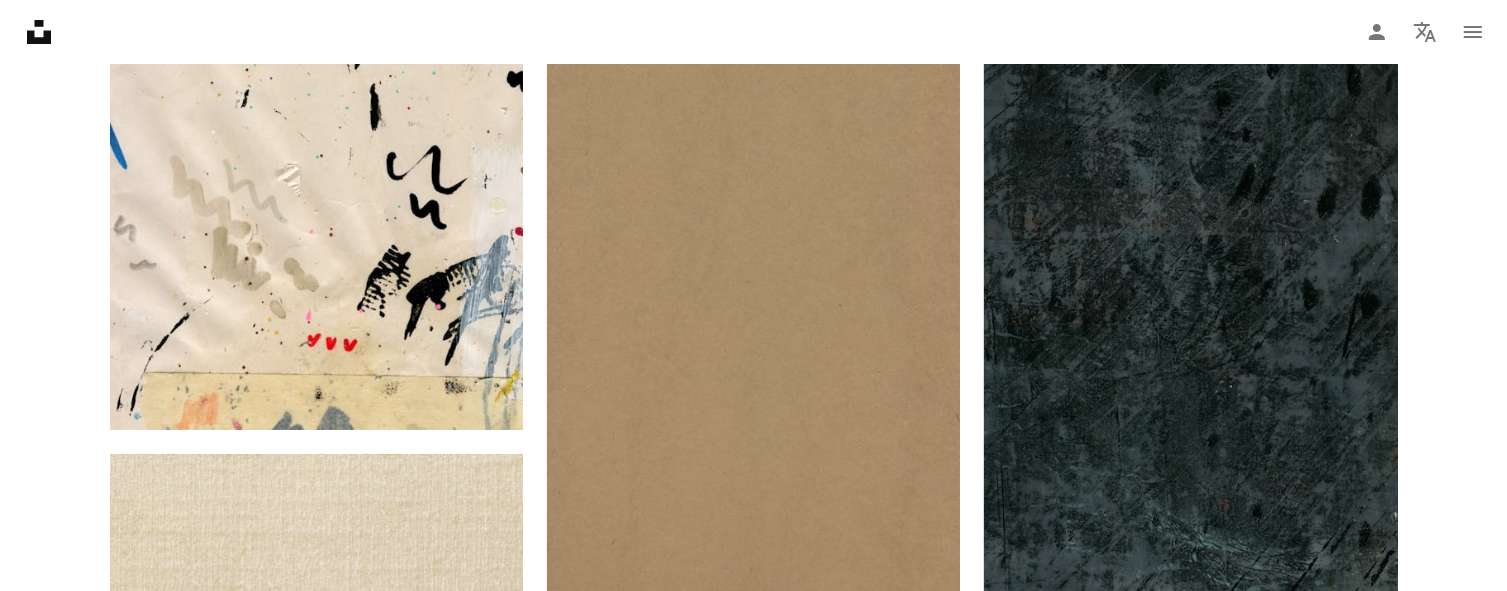 scroll, scrollTop: 23098, scrollLeft: 0, axis: vertical 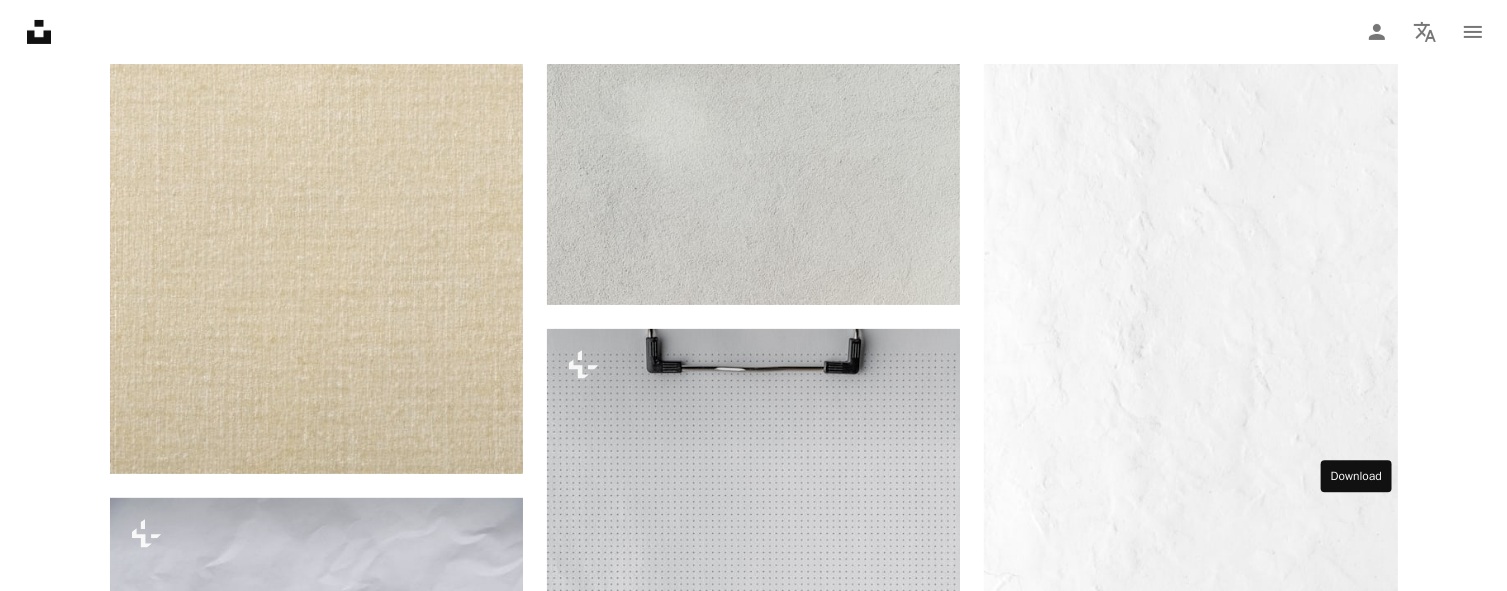 click on "Arrow pointing down" 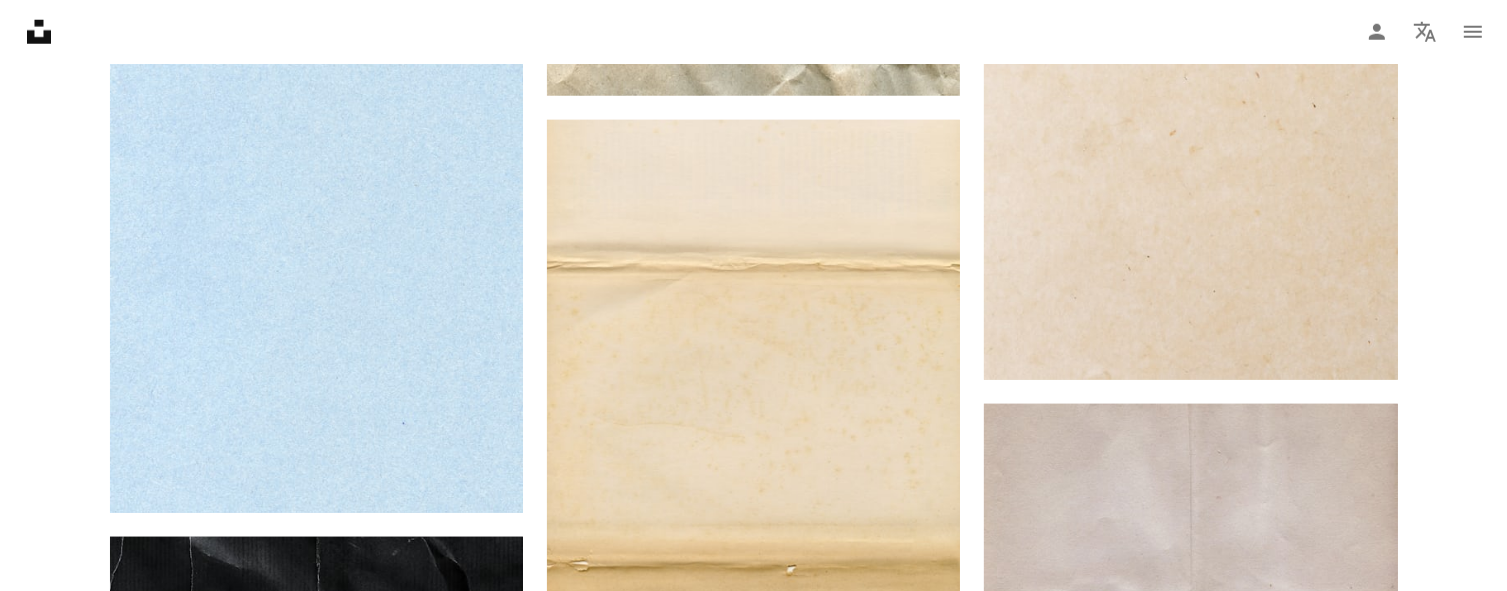 scroll, scrollTop: 24098, scrollLeft: 0, axis: vertical 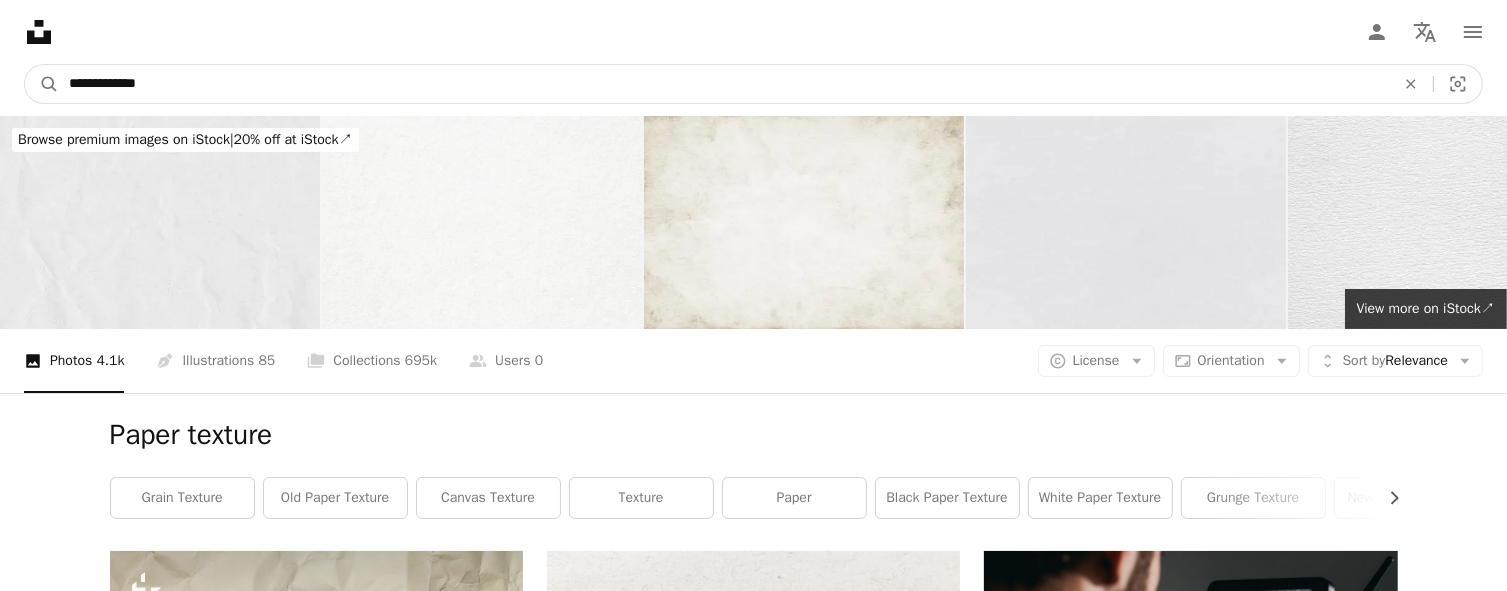 click on "**********" at bounding box center (724, 84) 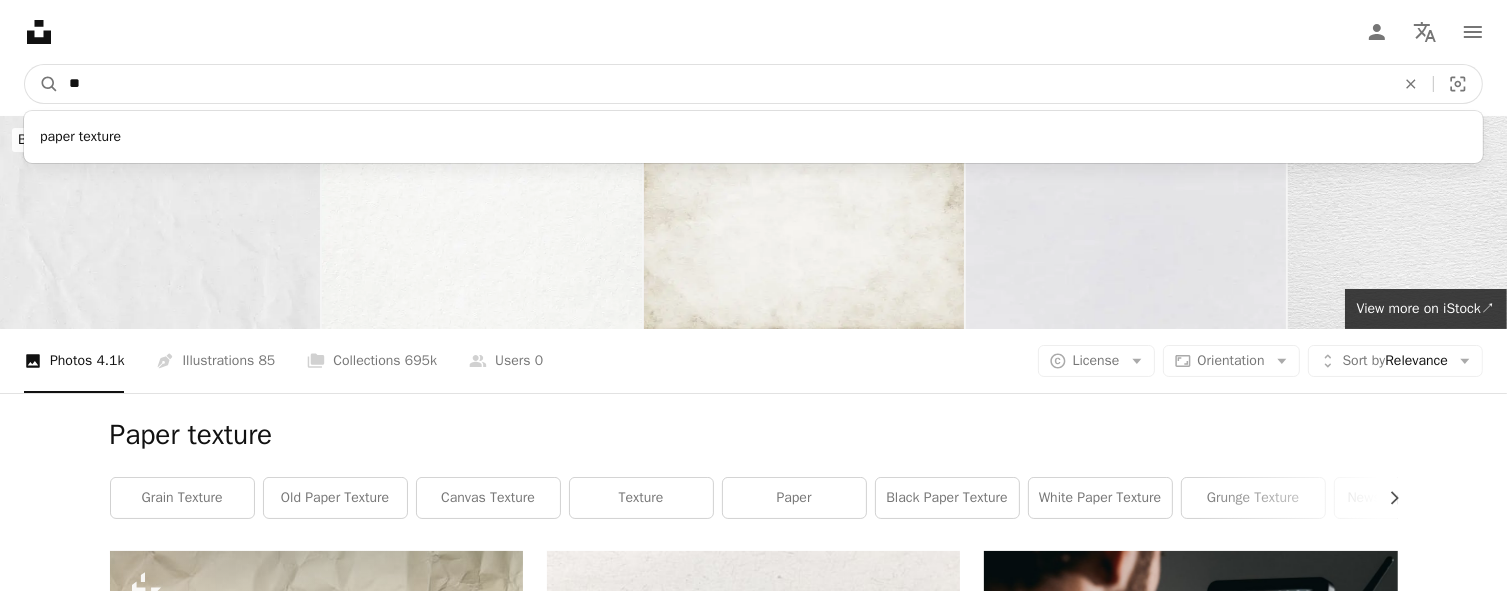 type on "*" 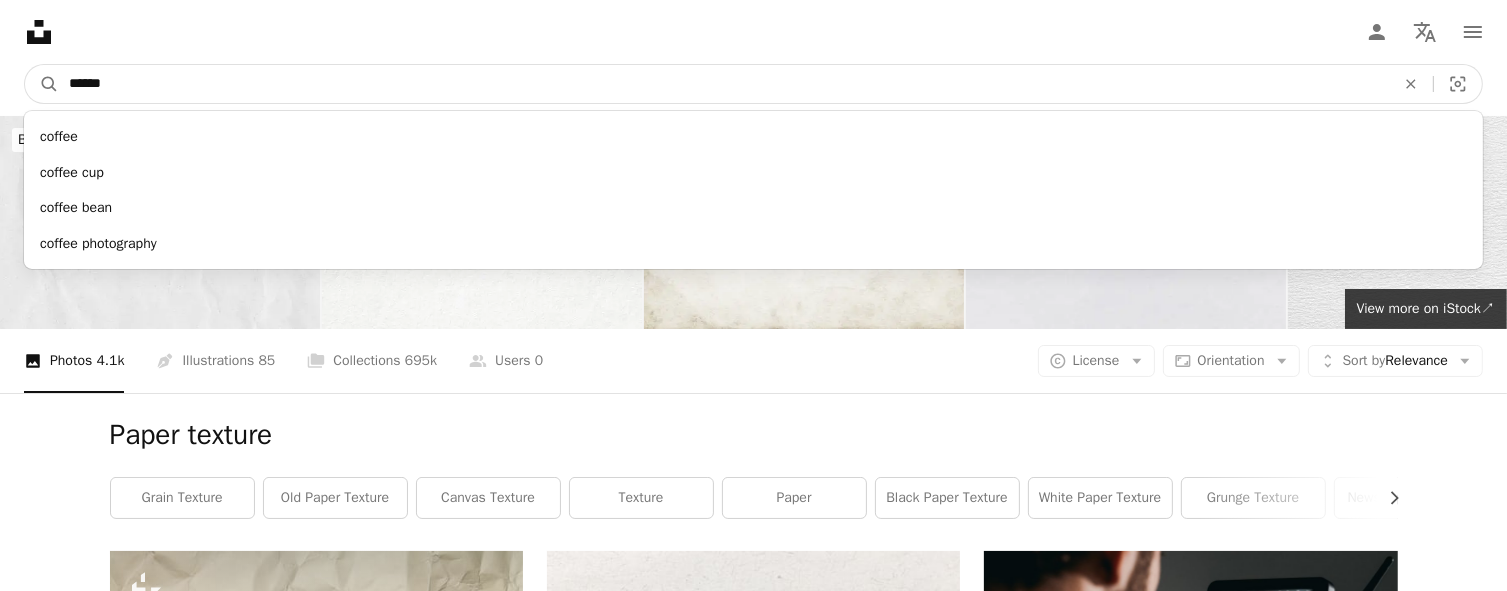 type on "******" 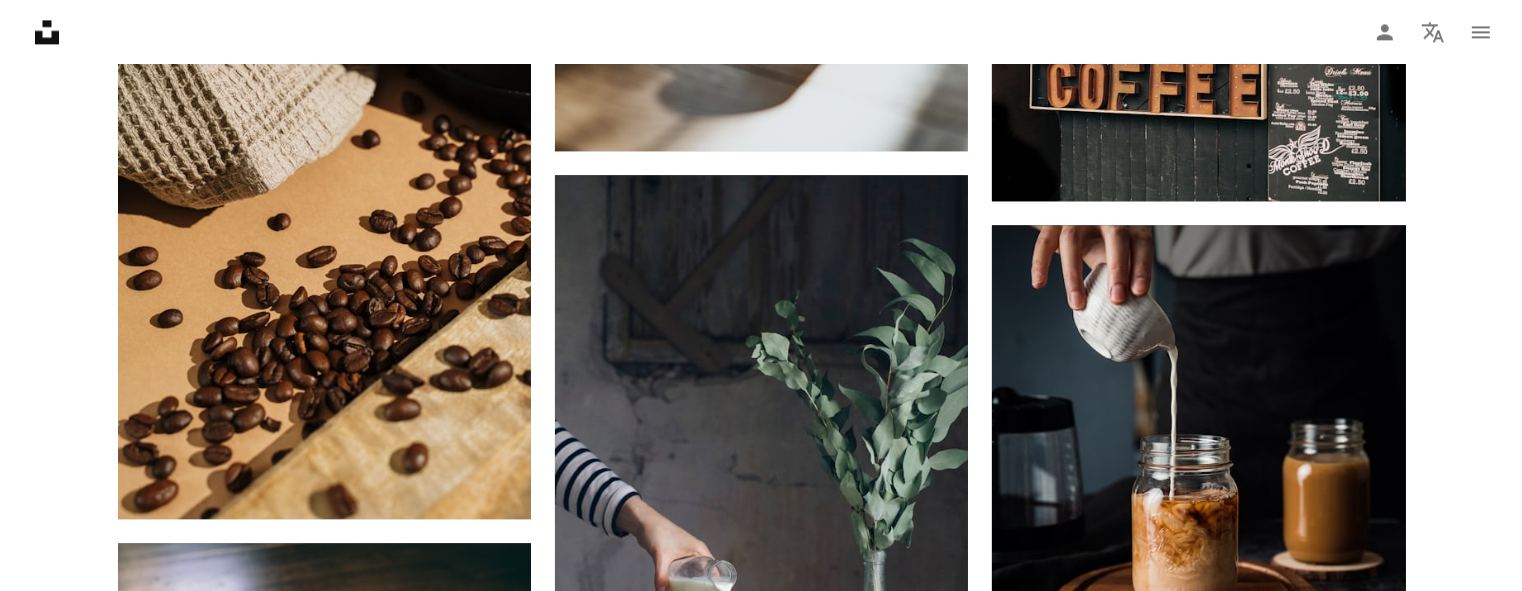 scroll, scrollTop: 19800, scrollLeft: 0, axis: vertical 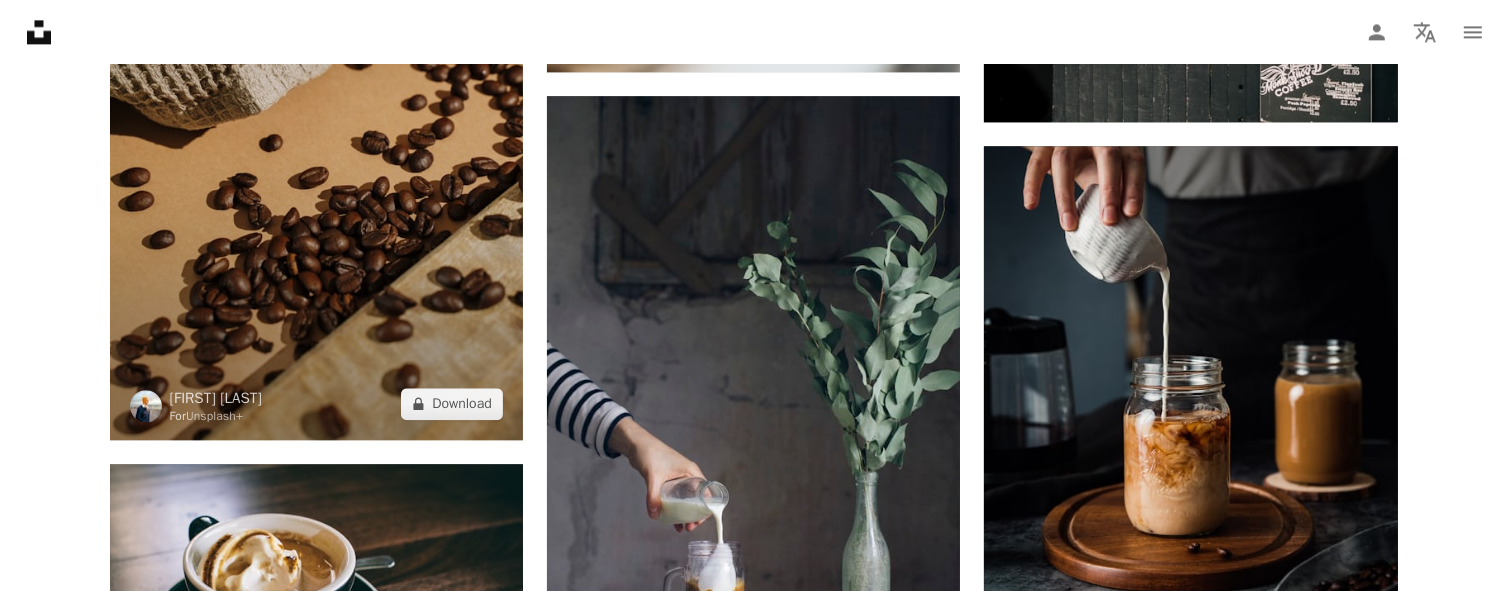 click at bounding box center (316, 130) 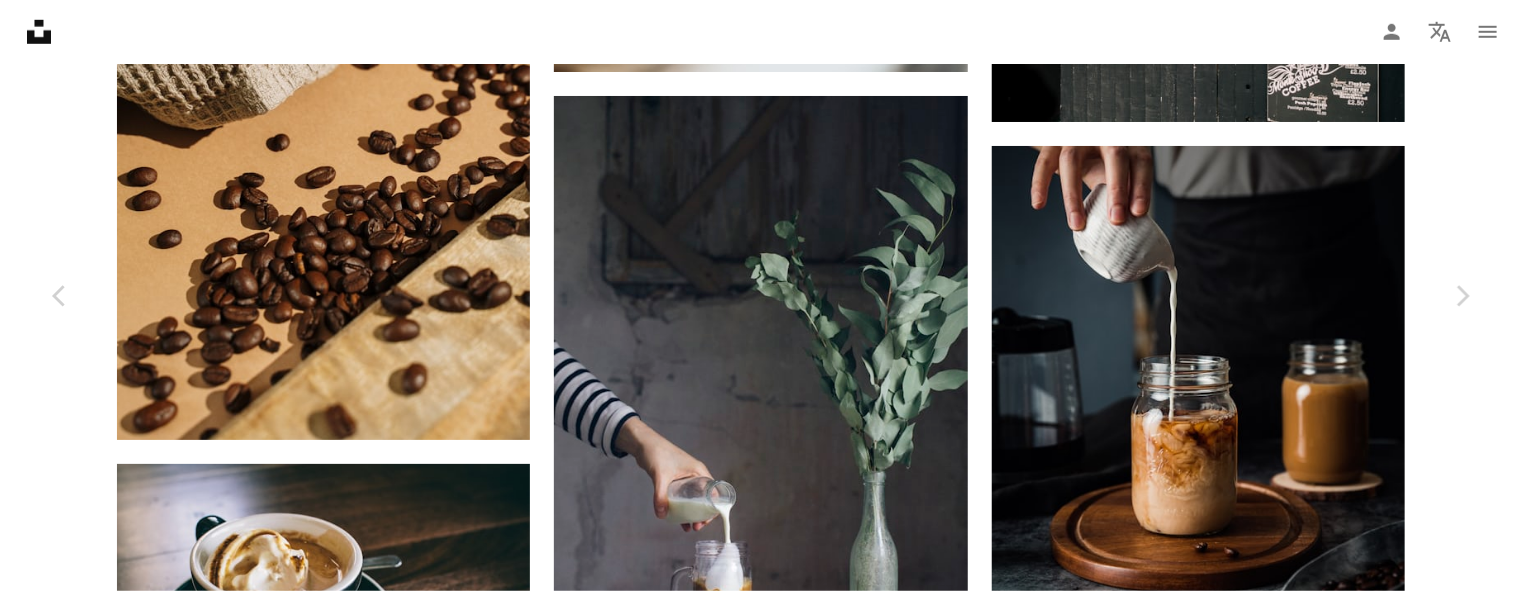 click on "Chevron right" at bounding box center (1462, 296) 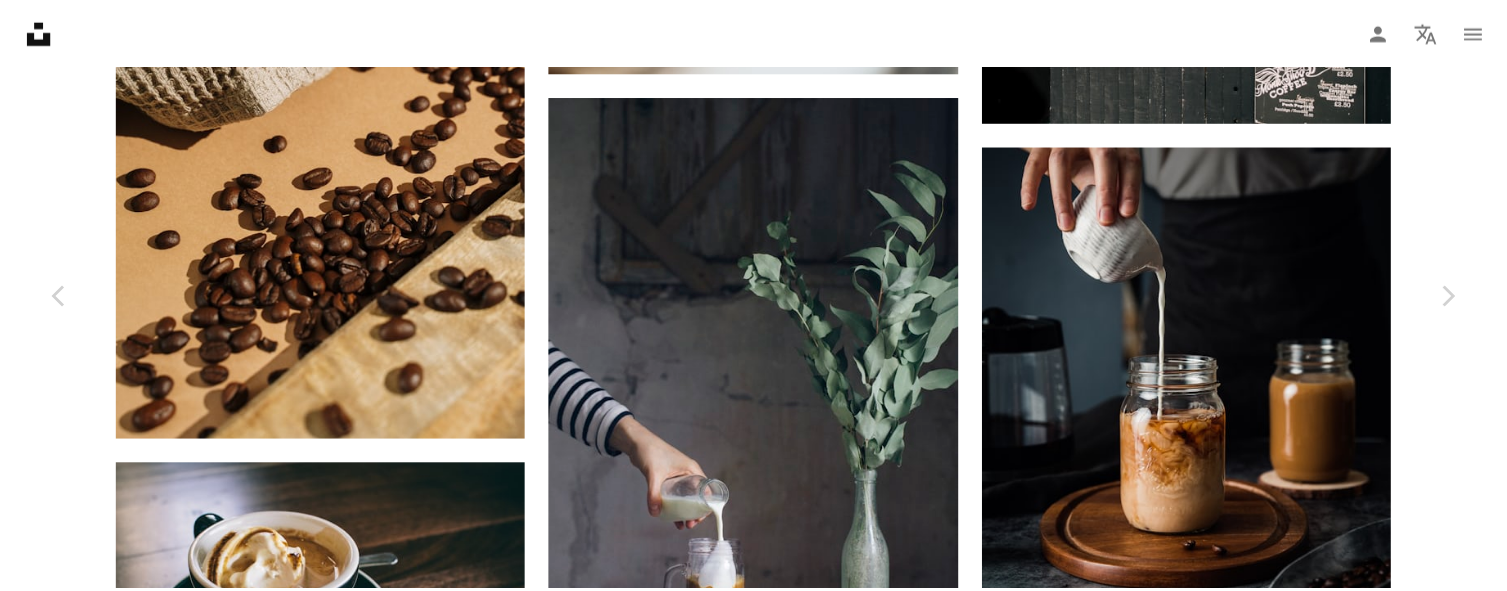 scroll, scrollTop: 0, scrollLeft: 0, axis: both 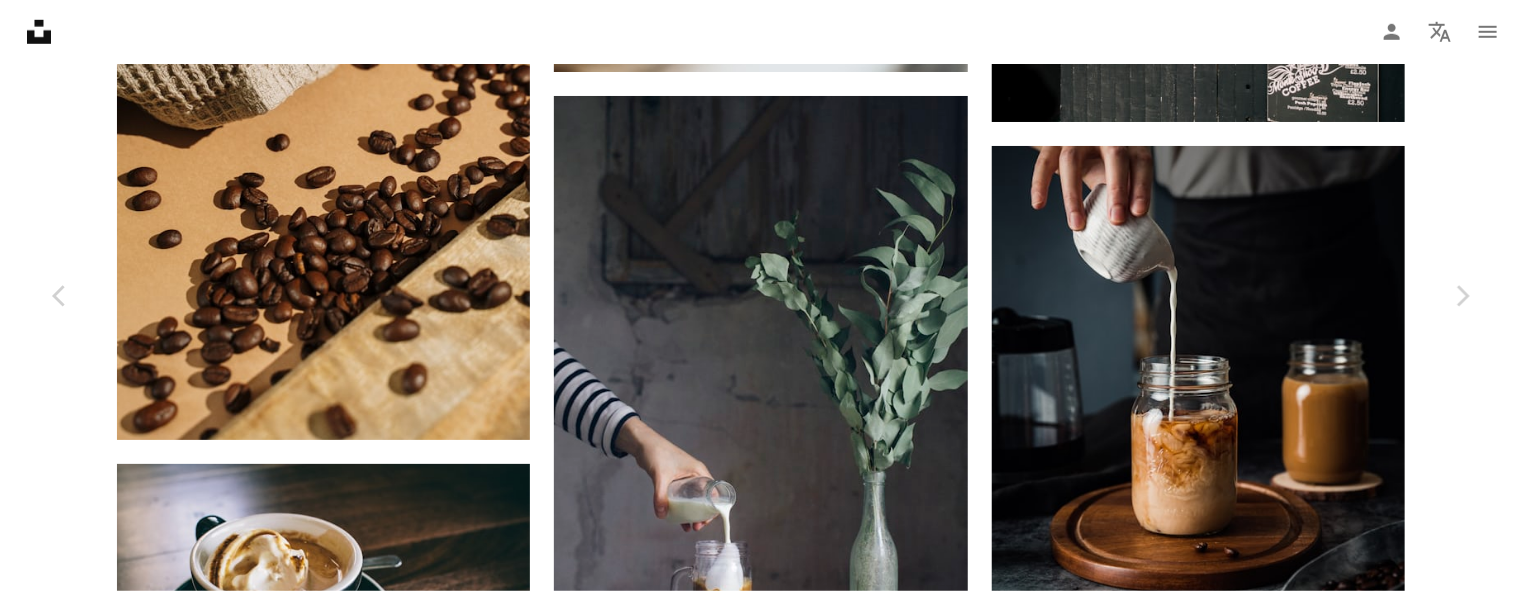 click on "An X shape" at bounding box center [20, 20] 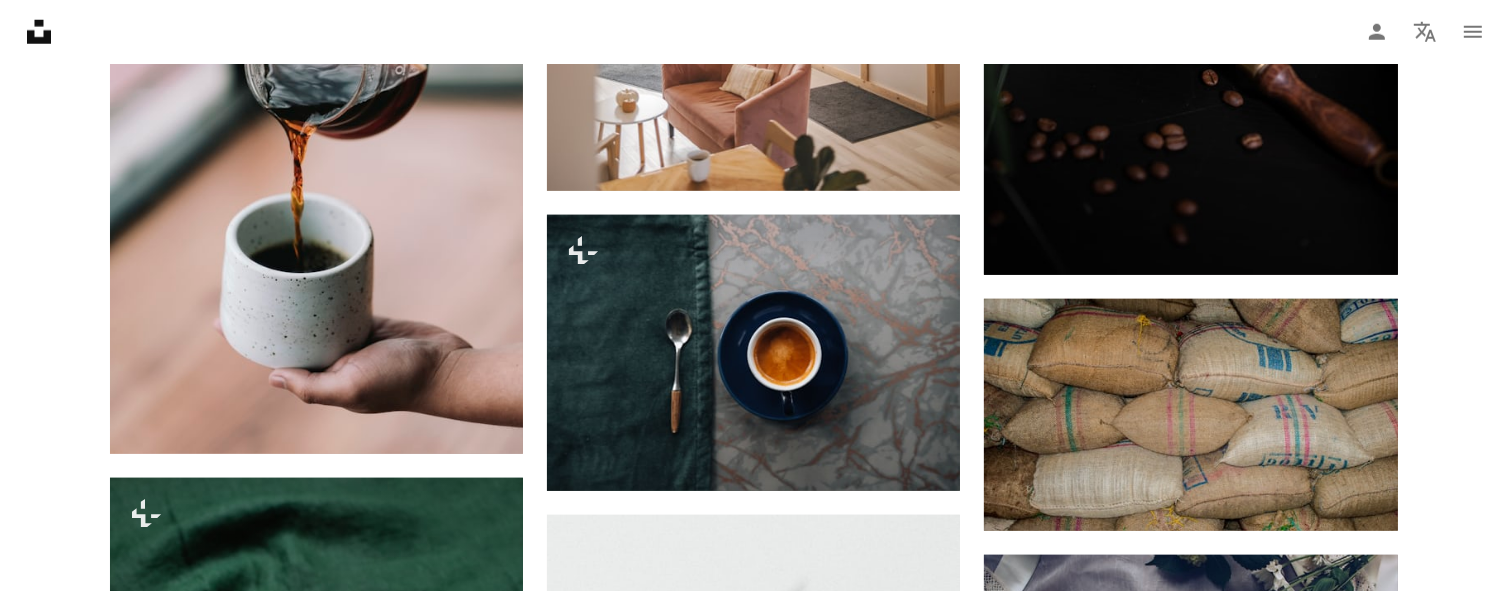 scroll, scrollTop: 32200, scrollLeft: 0, axis: vertical 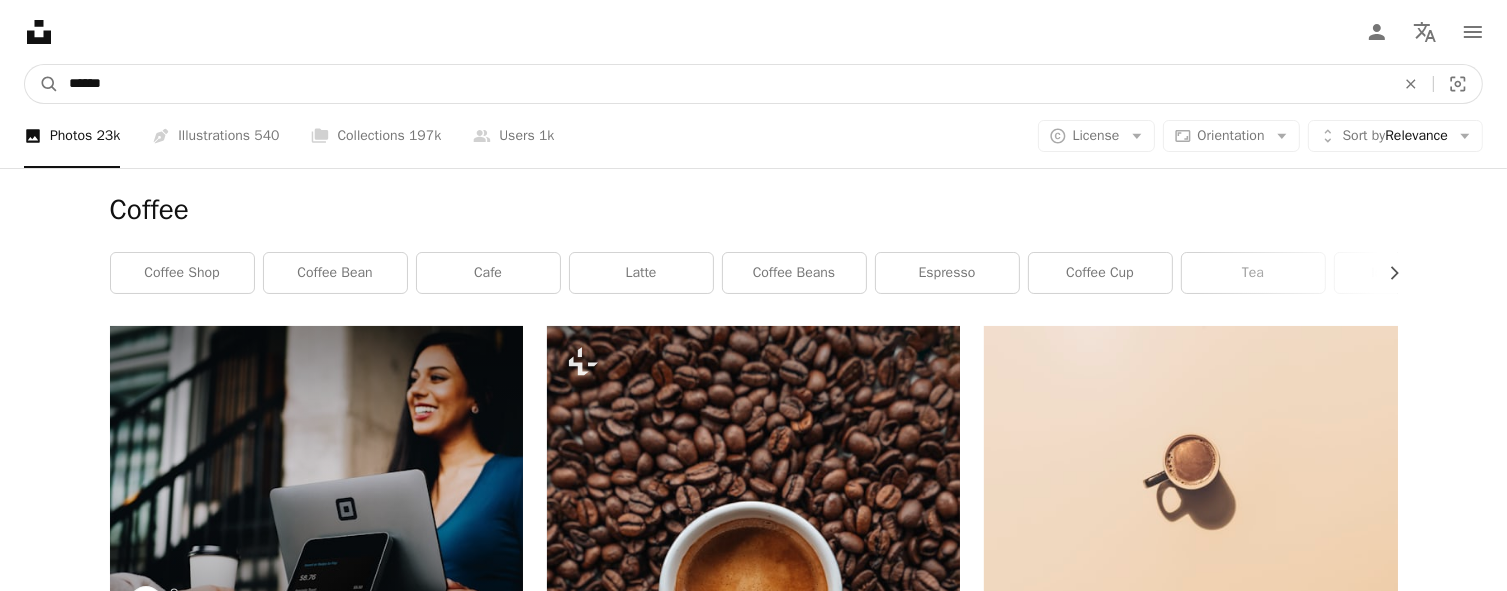 click on "******" at bounding box center [724, 84] 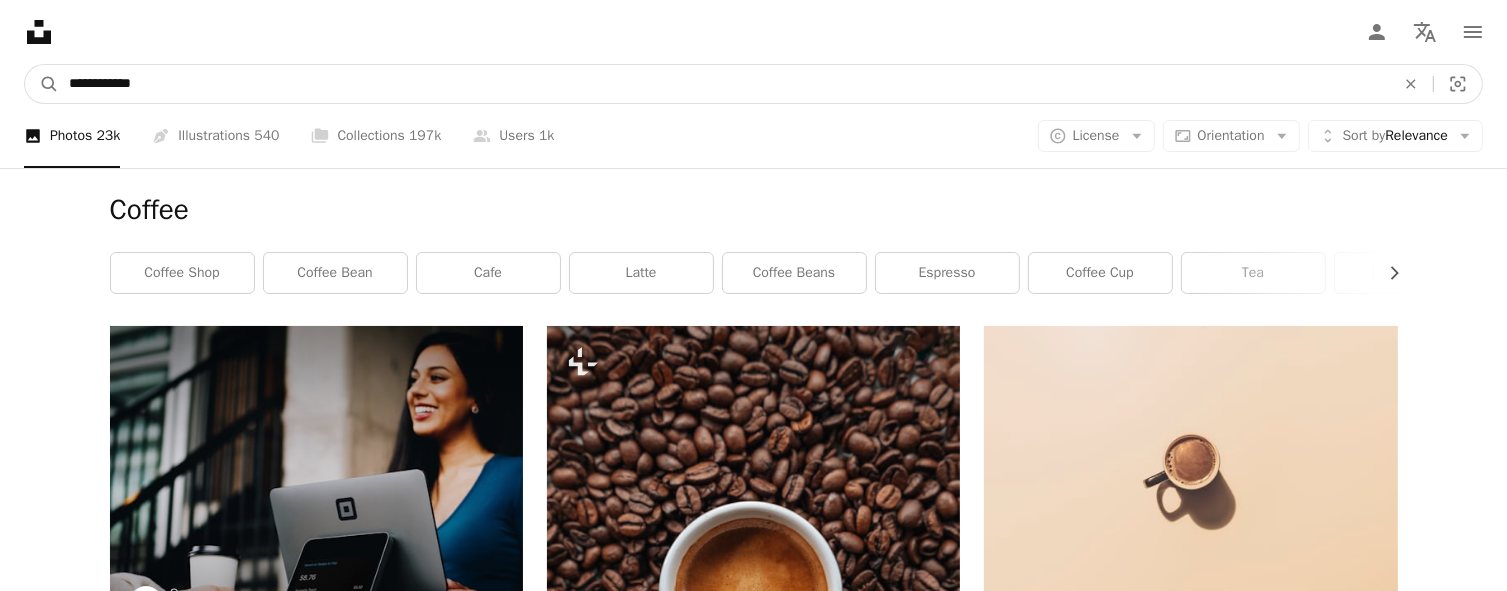 type on "**********" 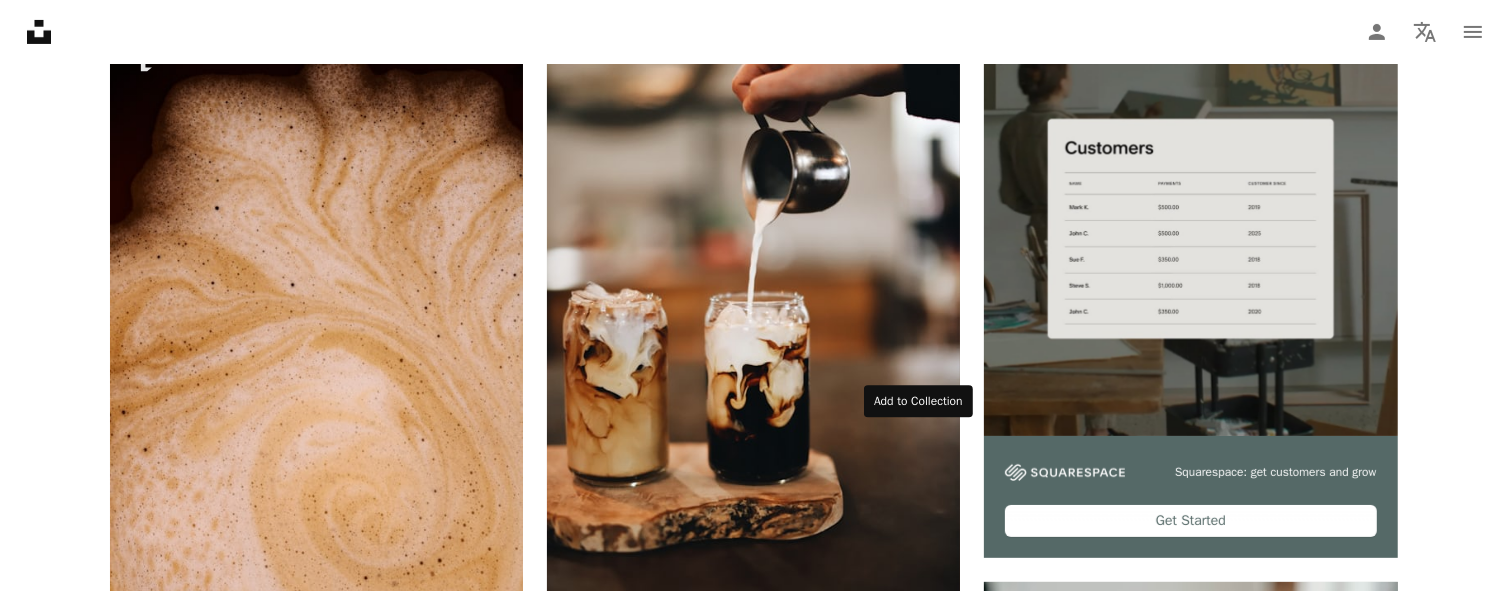 scroll, scrollTop: 400, scrollLeft: 0, axis: vertical 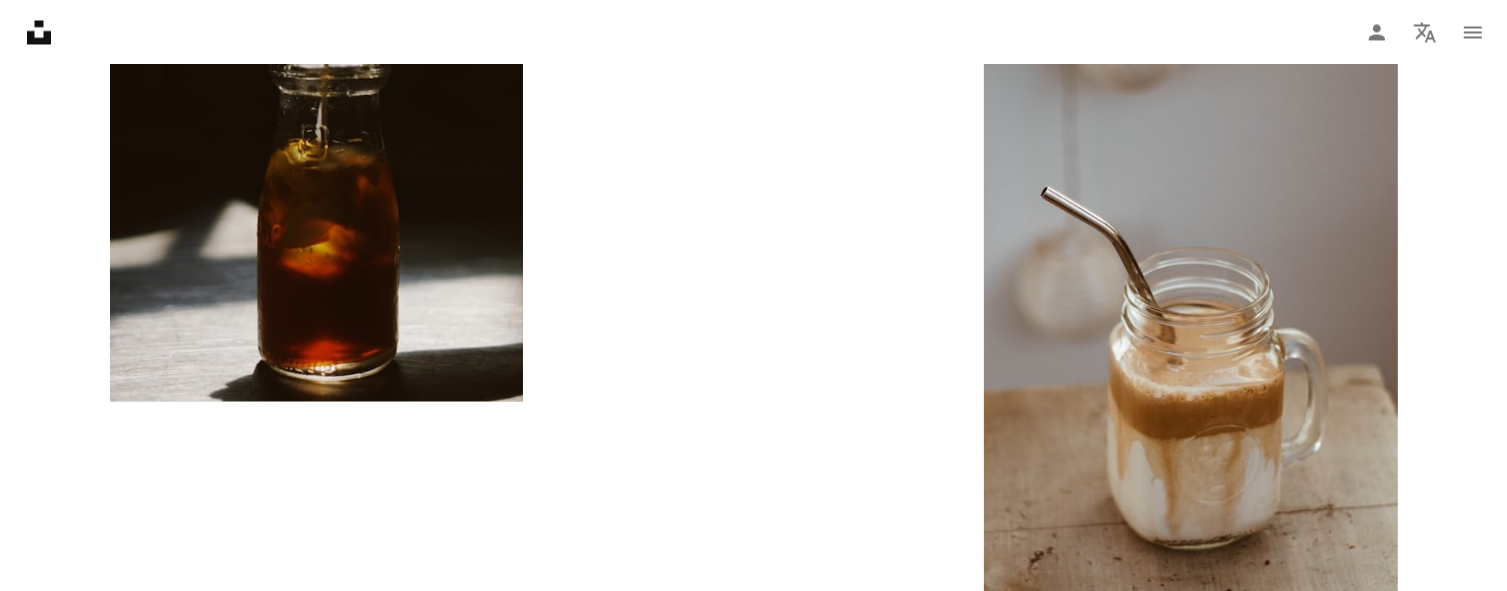 click on "Load more" at bounding box center [754, 745] 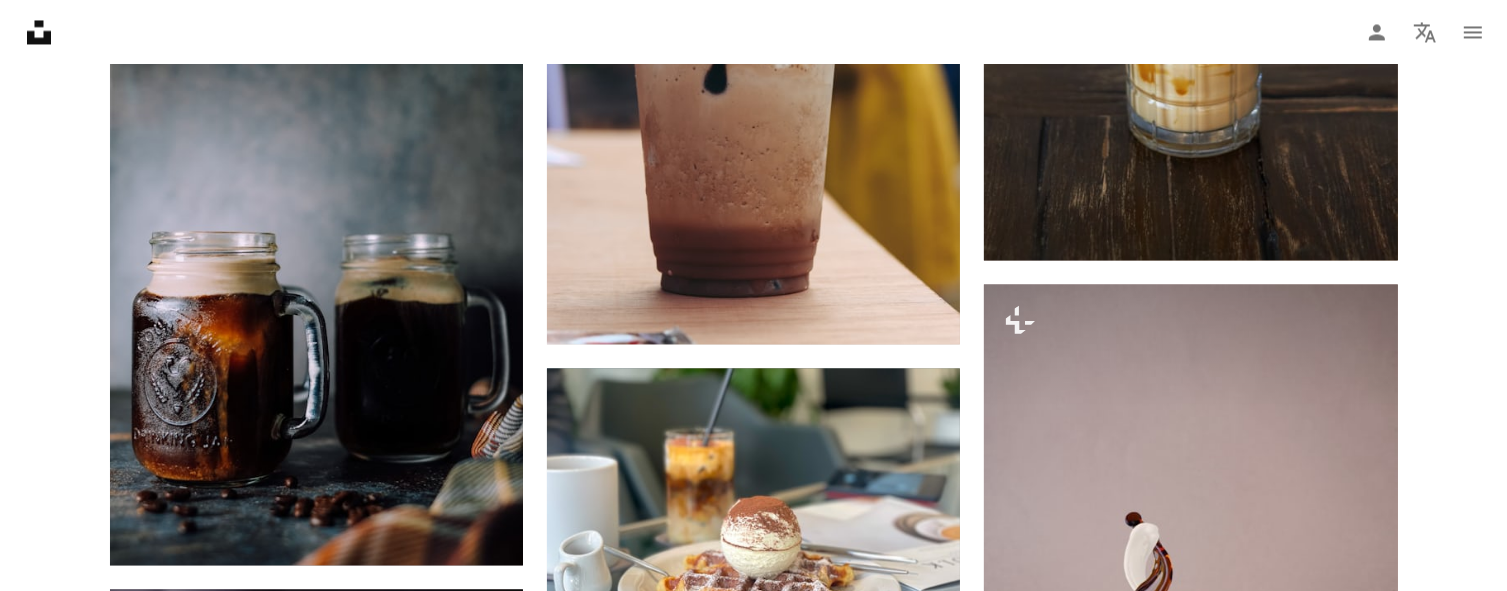 scroll, scrollTop: 19900, scrollLeft: 0, axis: vertical 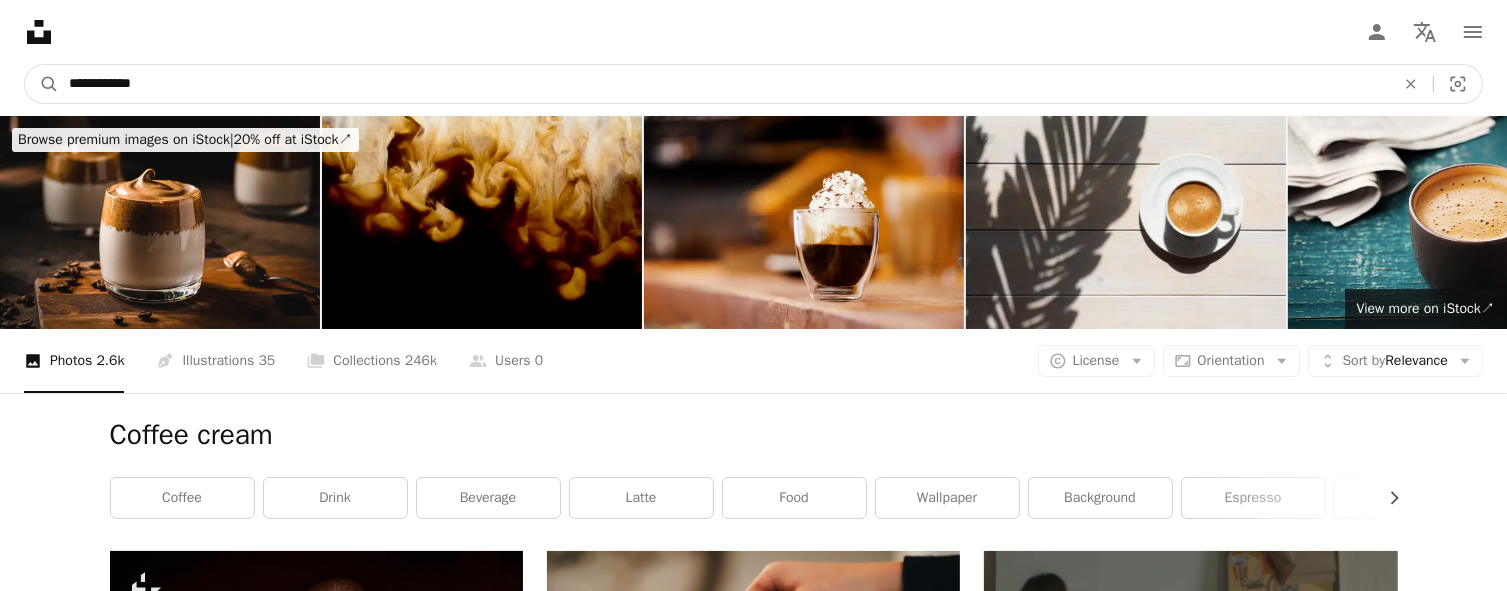 drag, startPoint x: 156, startPoint y: 72, endPoint x: 334, endPoint y: 79, distance: 178.13759 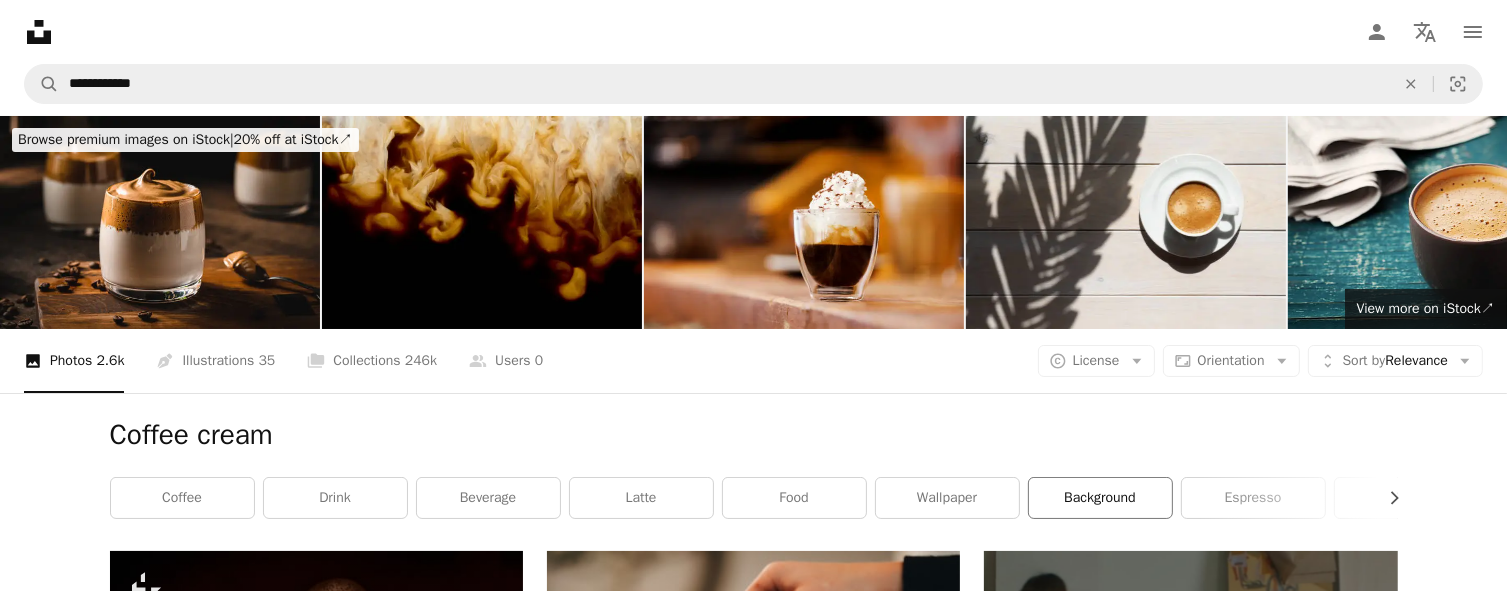 click on "background" at bounding box center (1100, 498) 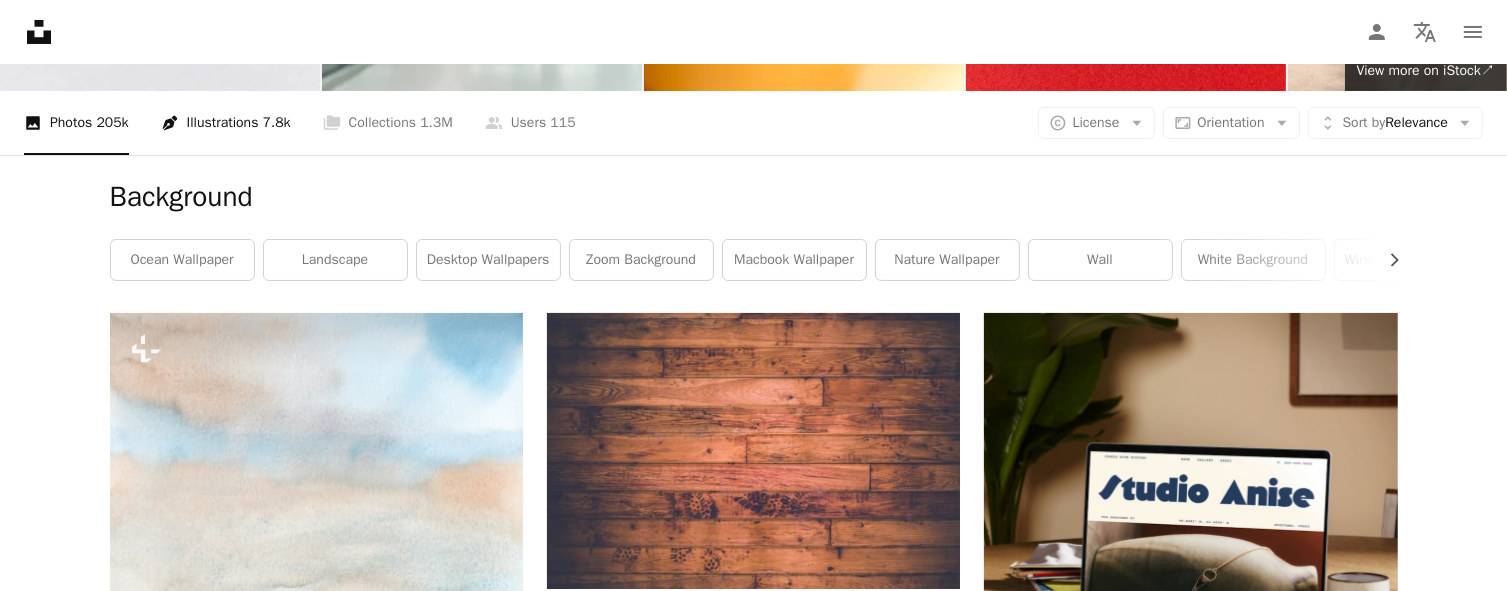 scroll, scrollTop: 0, scrollLeft: 0, axis: both 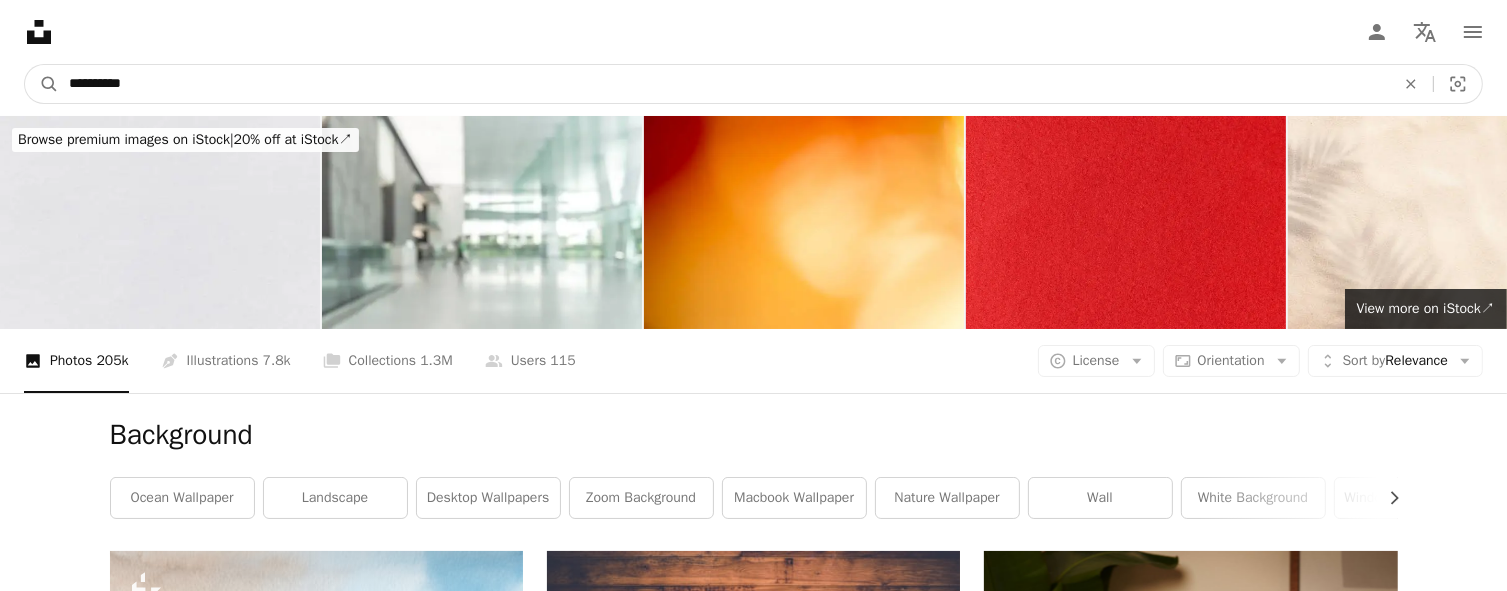 drag, startPoint x: 162, startPoint y: 83, endPoint x: -18, endPoint y: 83, distance: 180 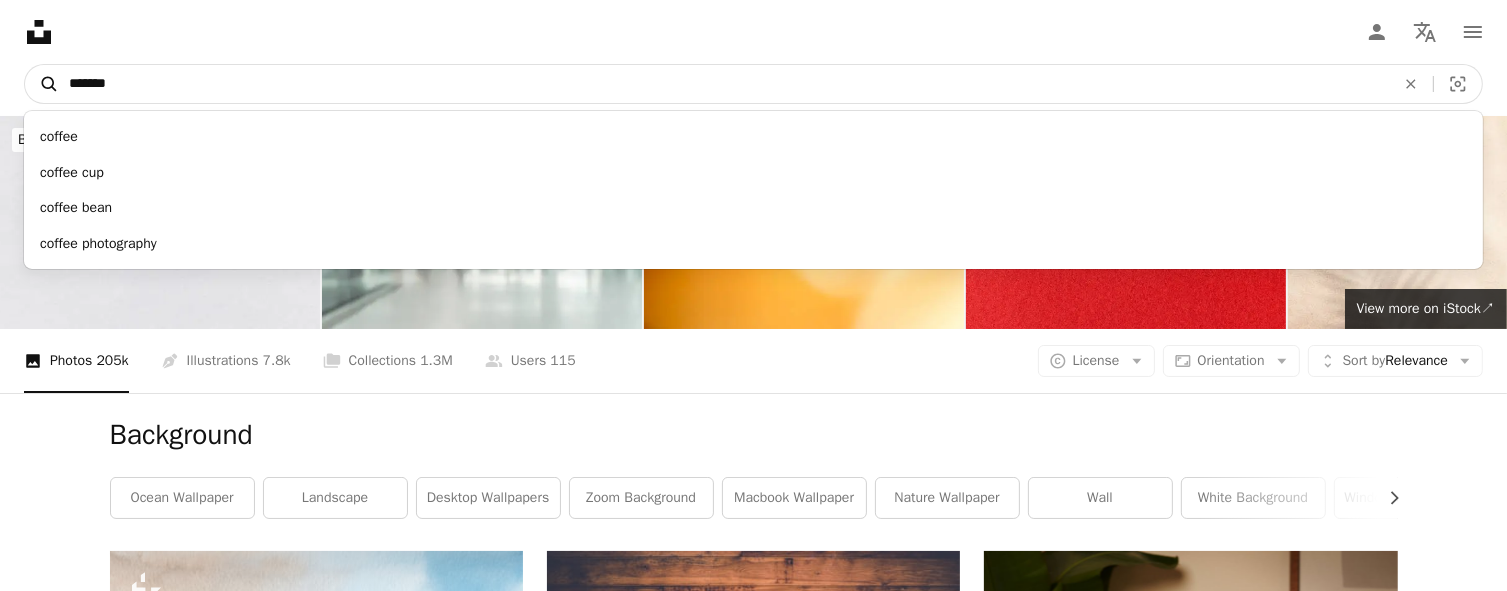 type on "******" 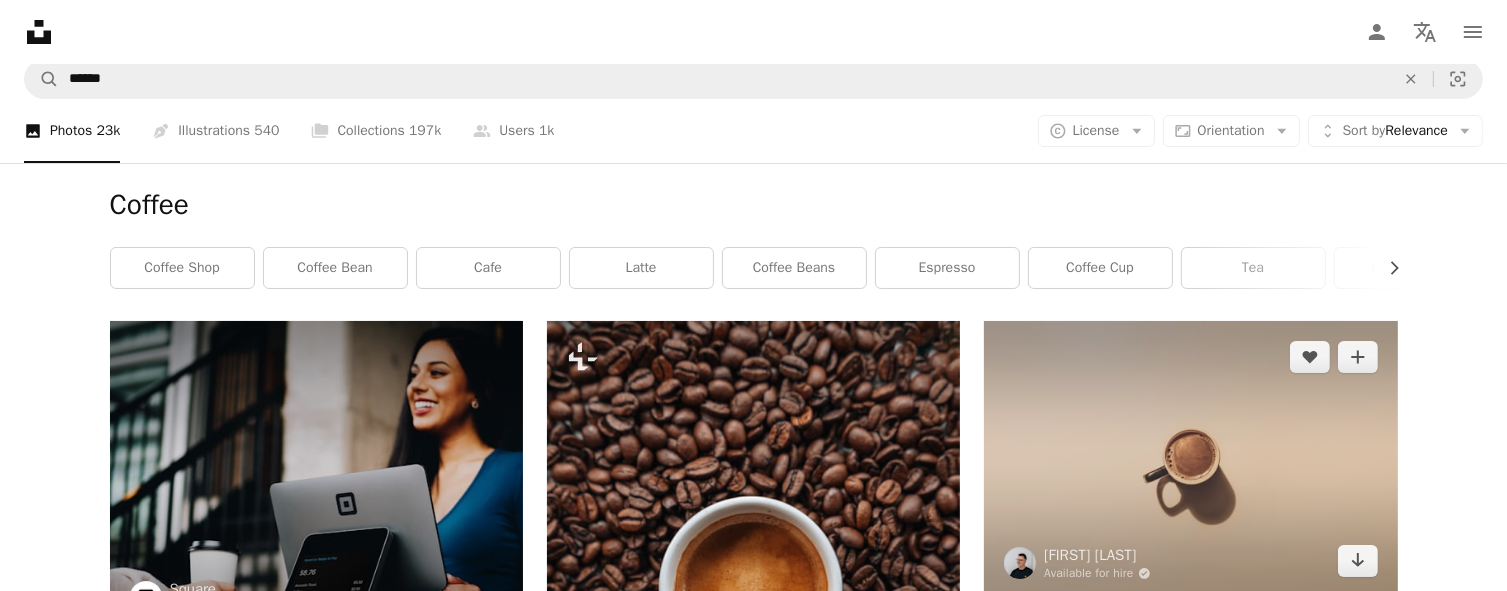 scroll, scrollTop: 0, scrollLeft: 0, axis: both 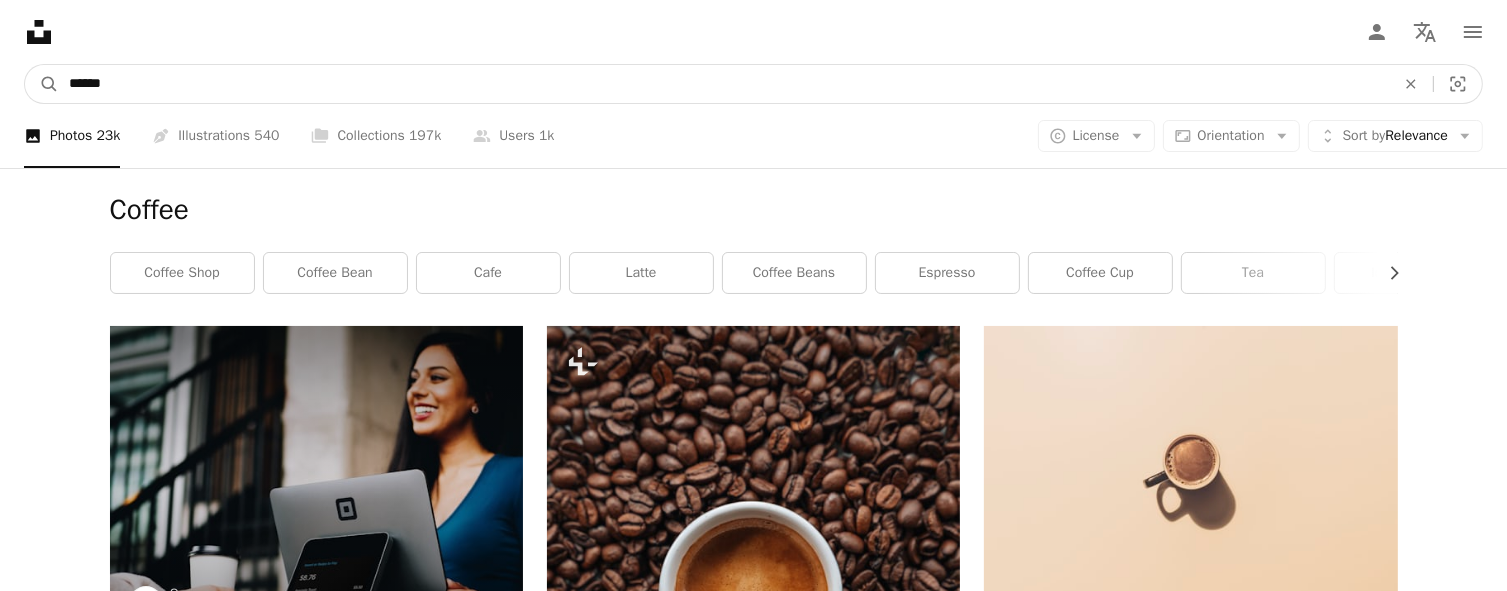 click on "******" at bounding box center [724, 84] 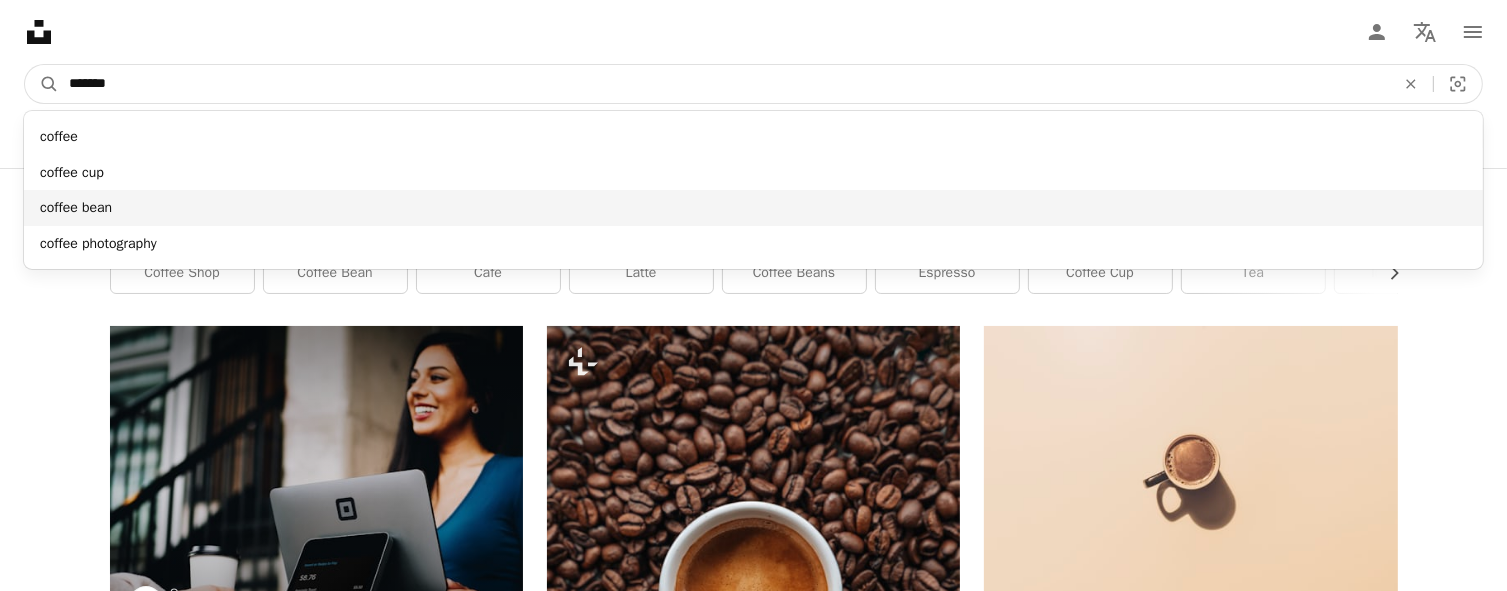 type on "******" 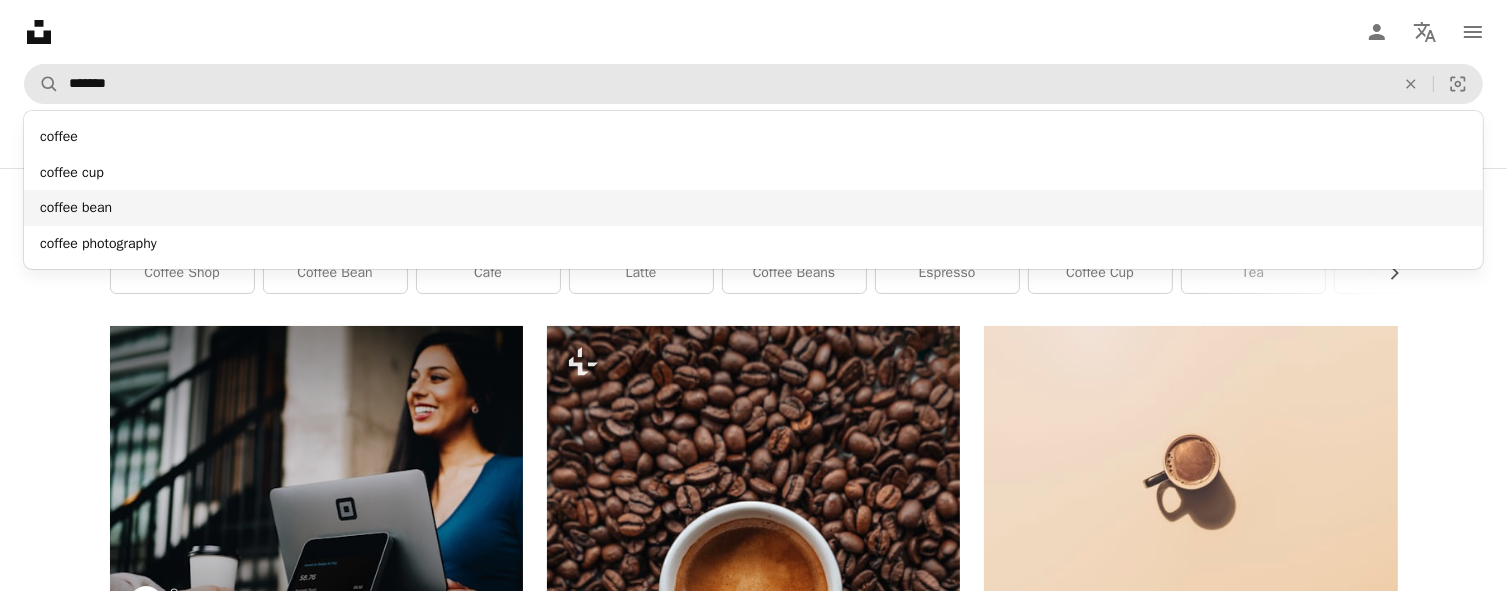 click on "coffee bean" at bounding box center [753, 208] 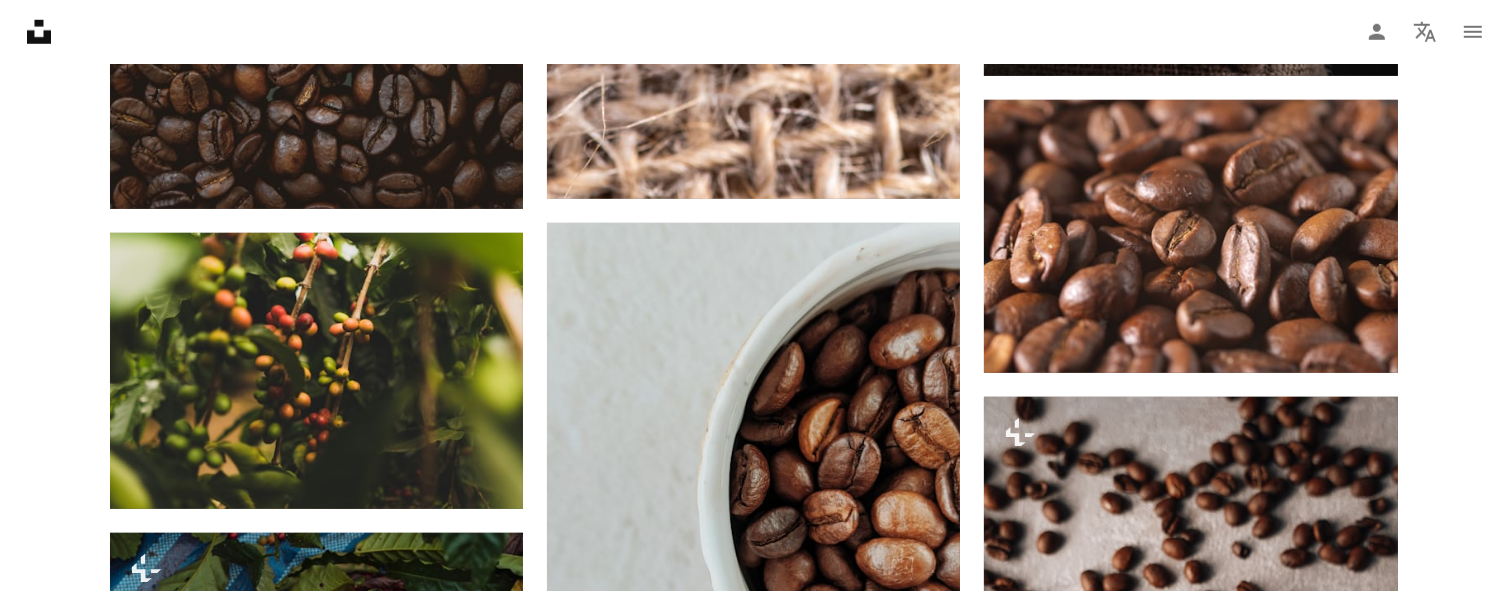 scroll, scrollTop: 1800, scrollLeft: 0, axis: vertical 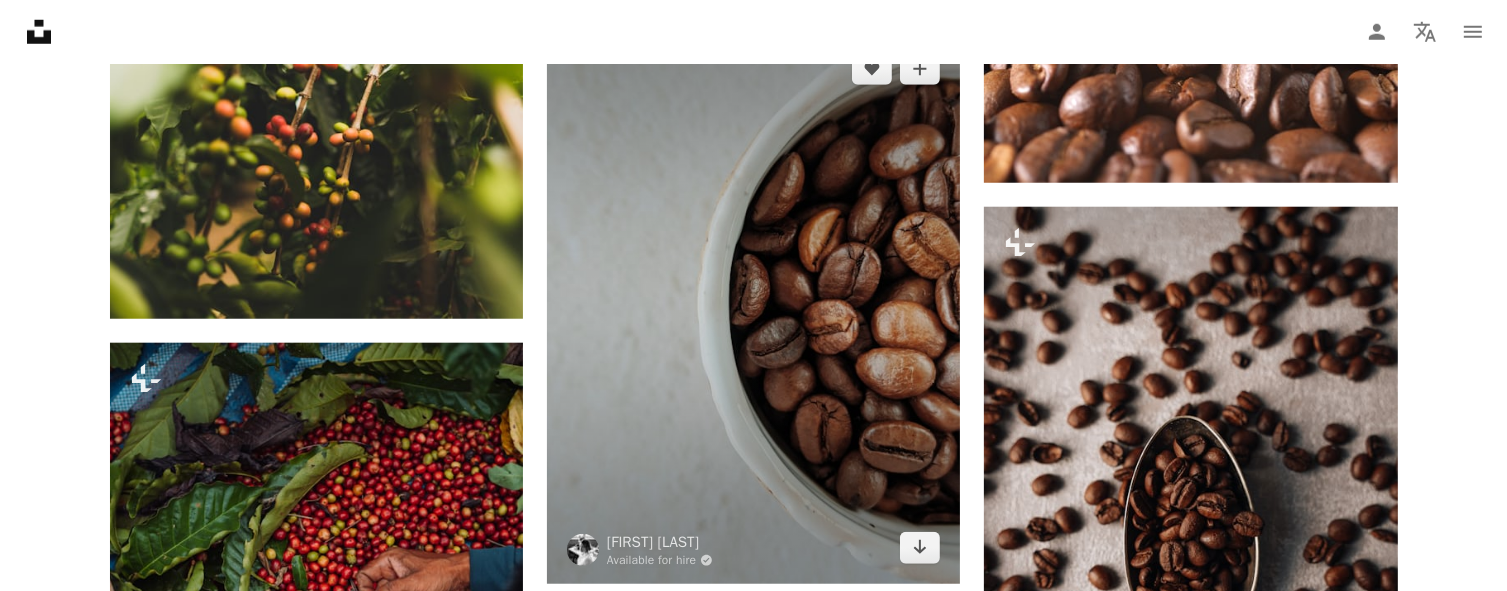click at bounding box center [753, 308] 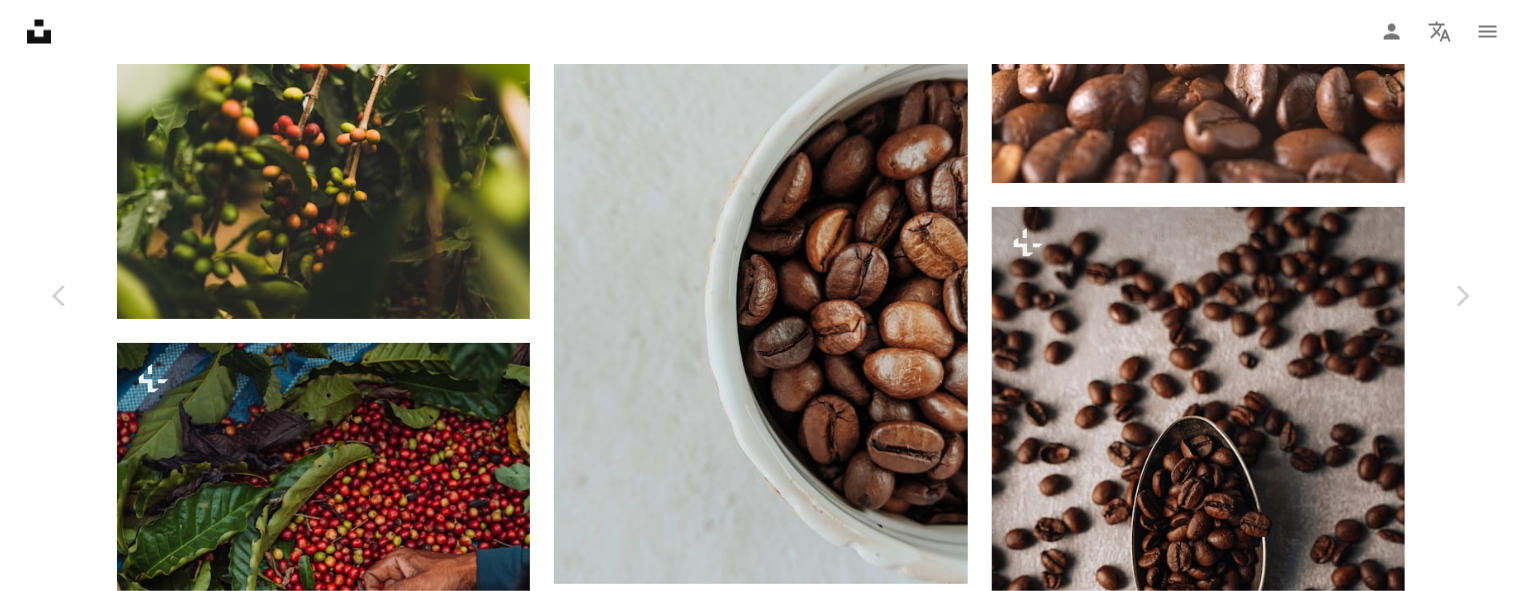 click on "Download free" at bounding box center (1273, 3655) 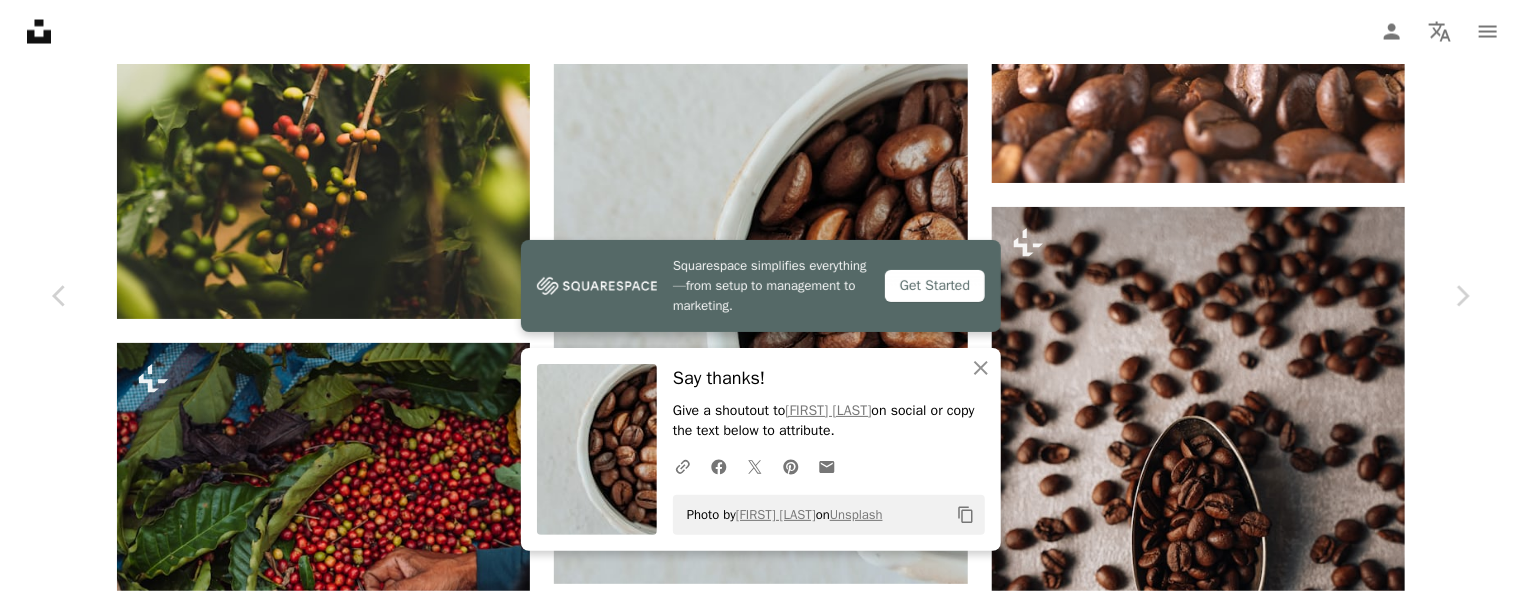 click on "[FIRST] [LAST]" at bounding box center [761, 3903] 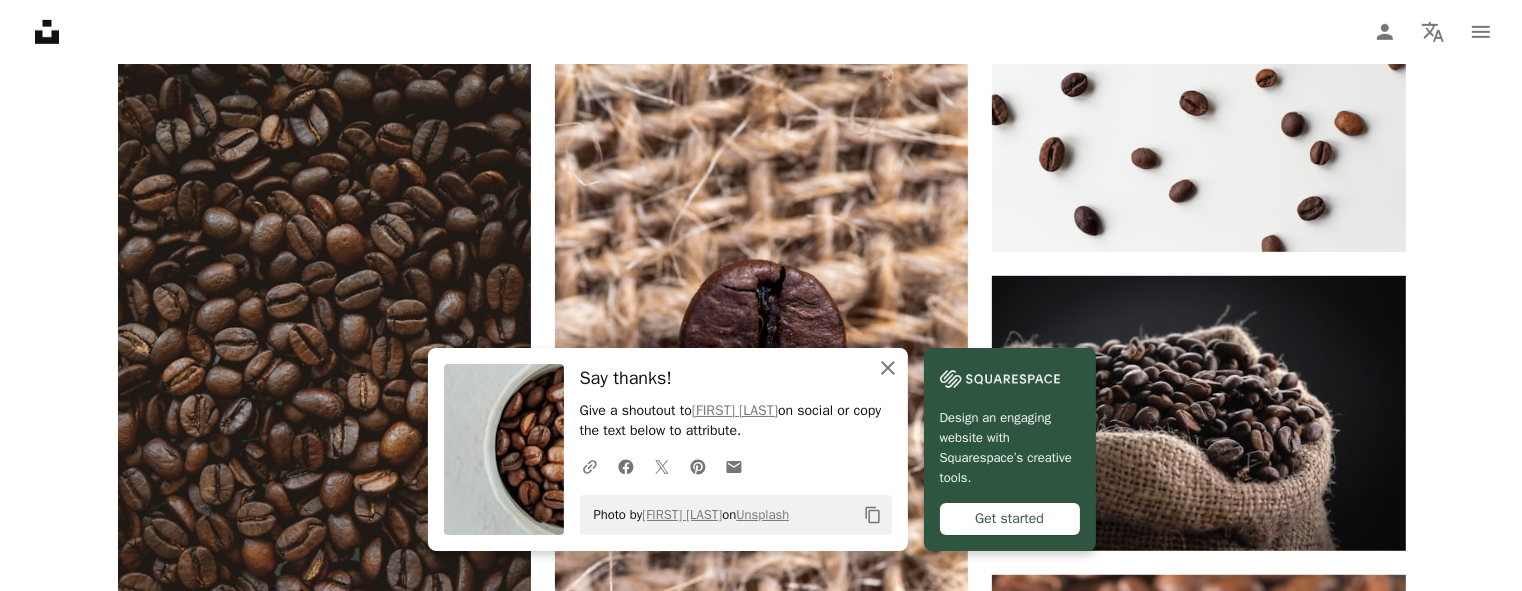 scroll, scrollTop: 1000, scrollLeft: 0, axis: vertical 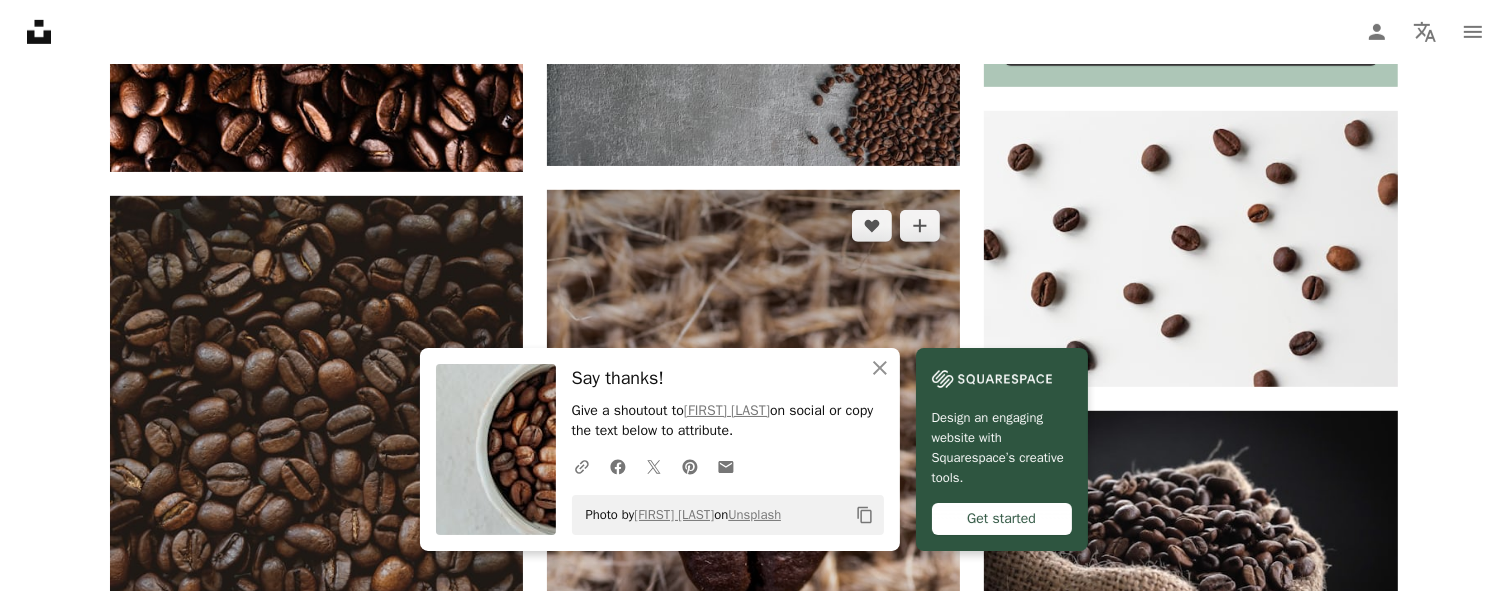 click at bounding box center (753, 499) 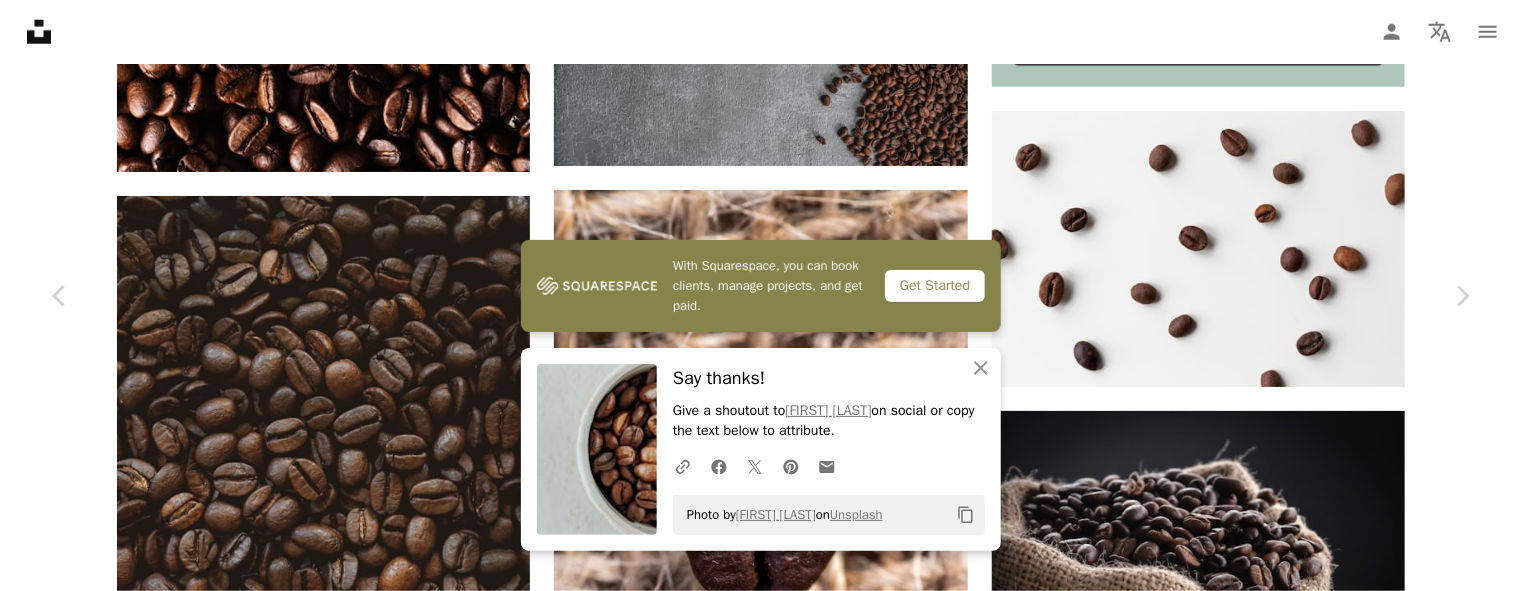 click on "Download free" at bounding box center [1273, 4455] 